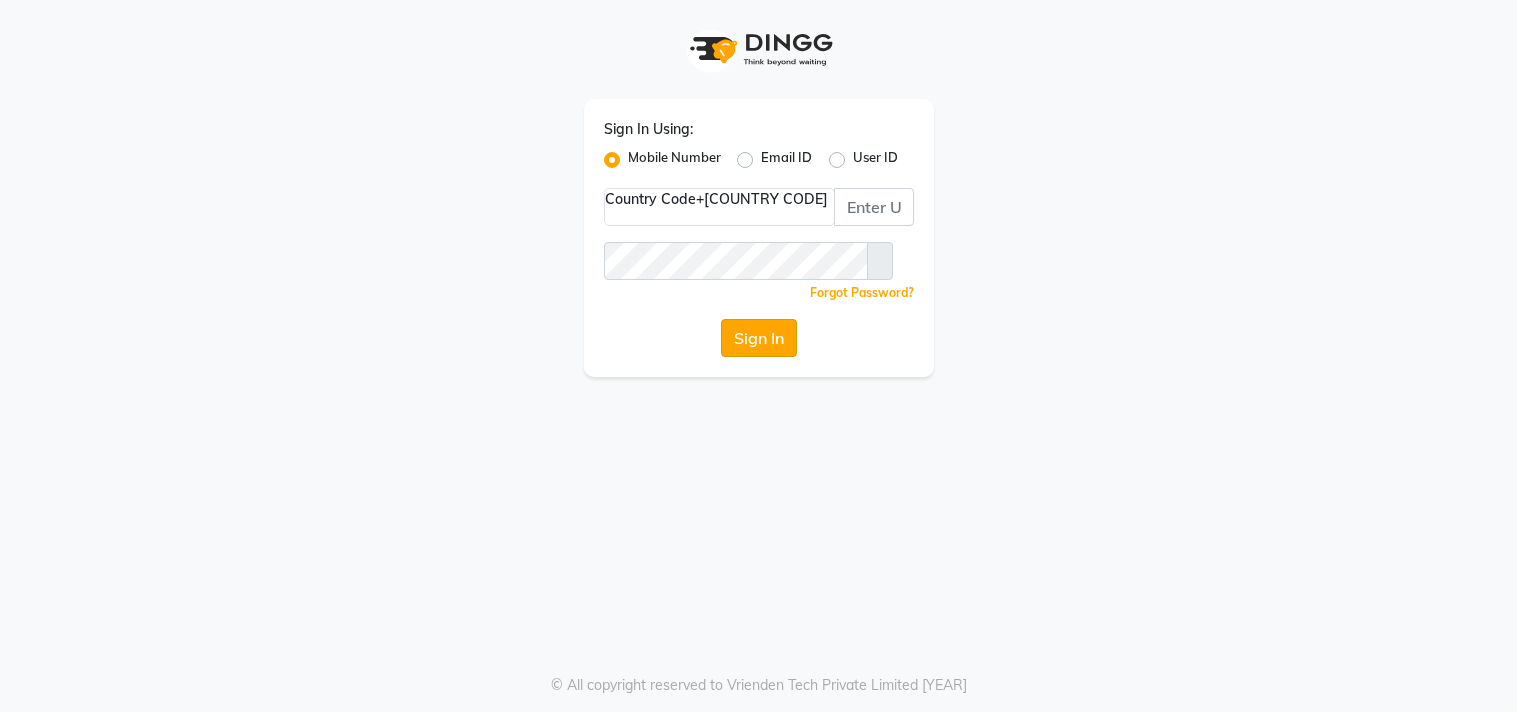 scroll, scrollTop: 0, scrollLeft: 0, axis: both 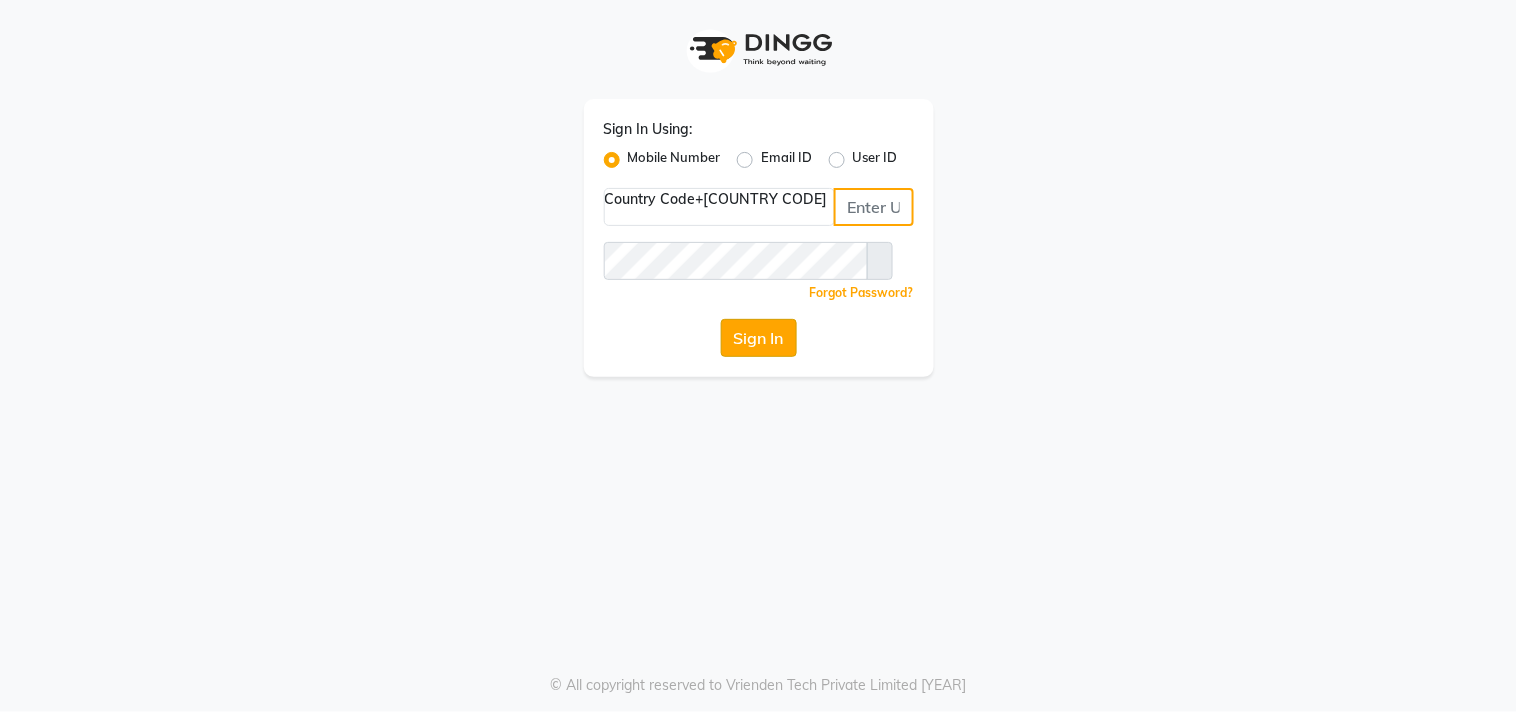 type on "[PHONE]" 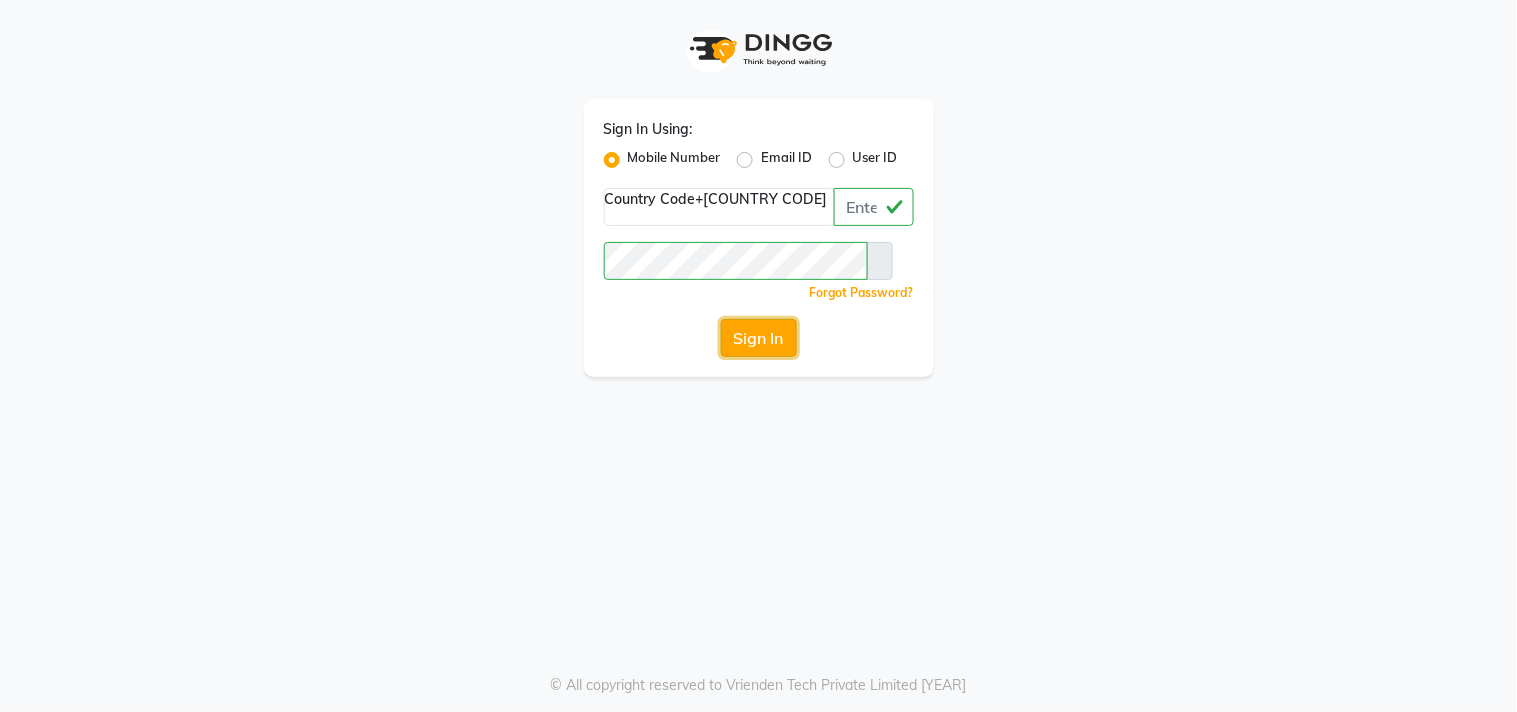 click on "Sign In" at bounding box center [759, 338] 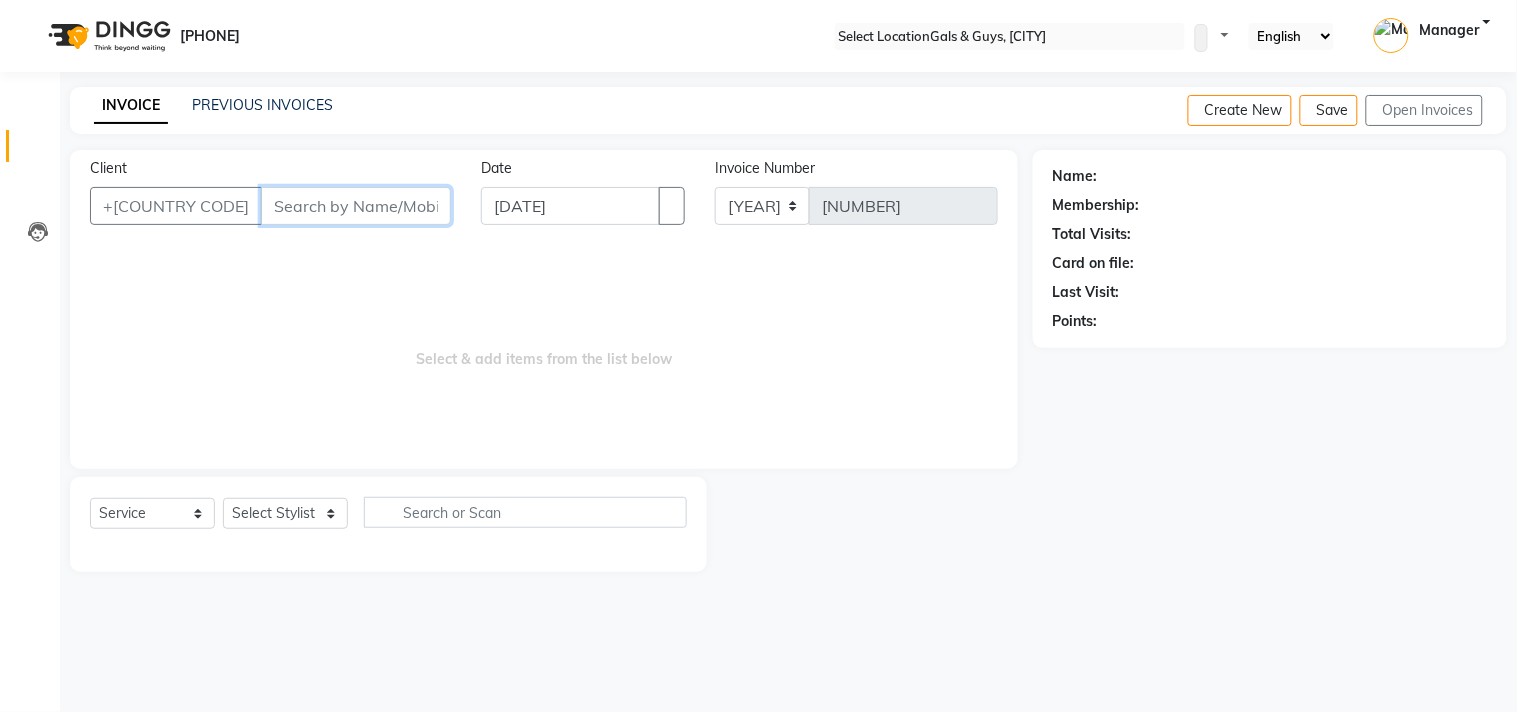 scroll, scrollTop: 0, scrollLeft: 0, axis: both 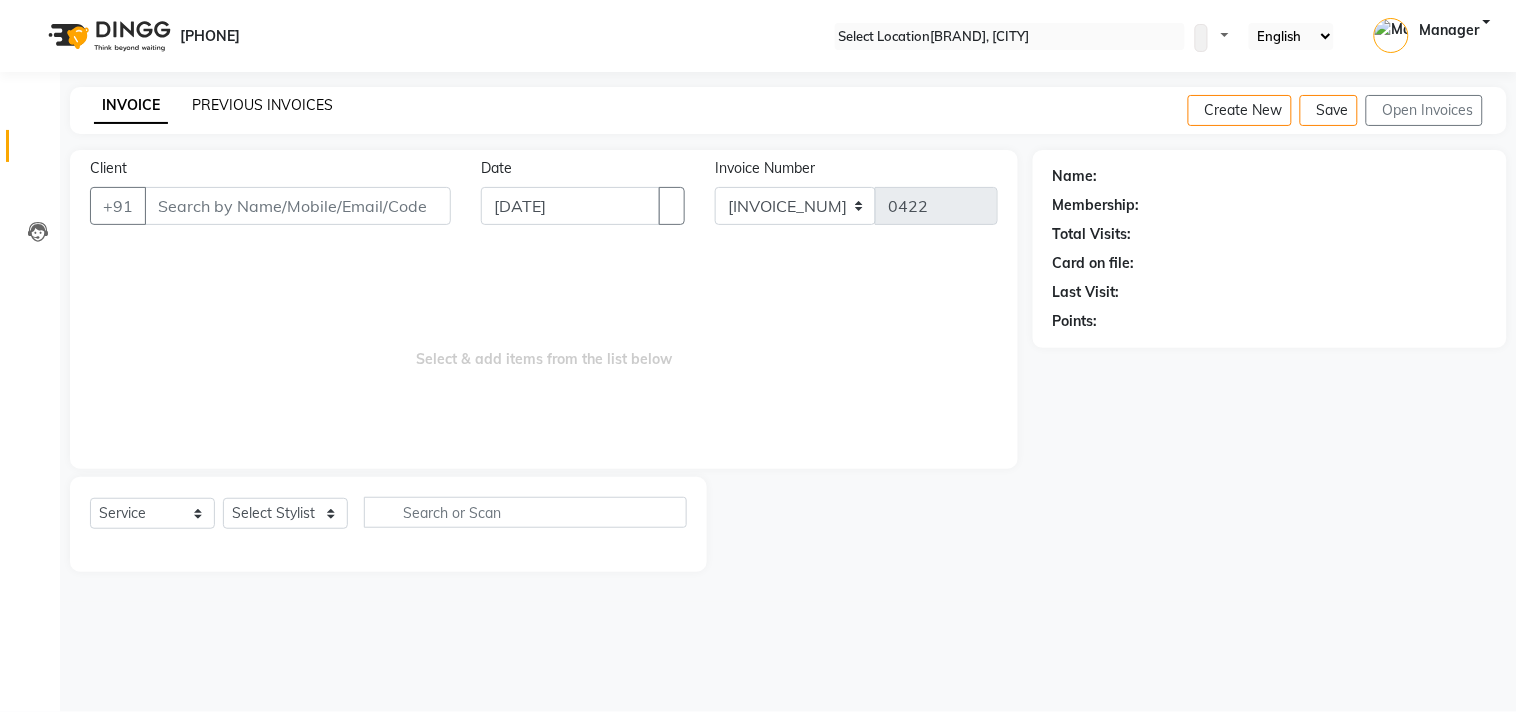 click on "PREVIOUS INVOICES" at bounding box center (262, 105) 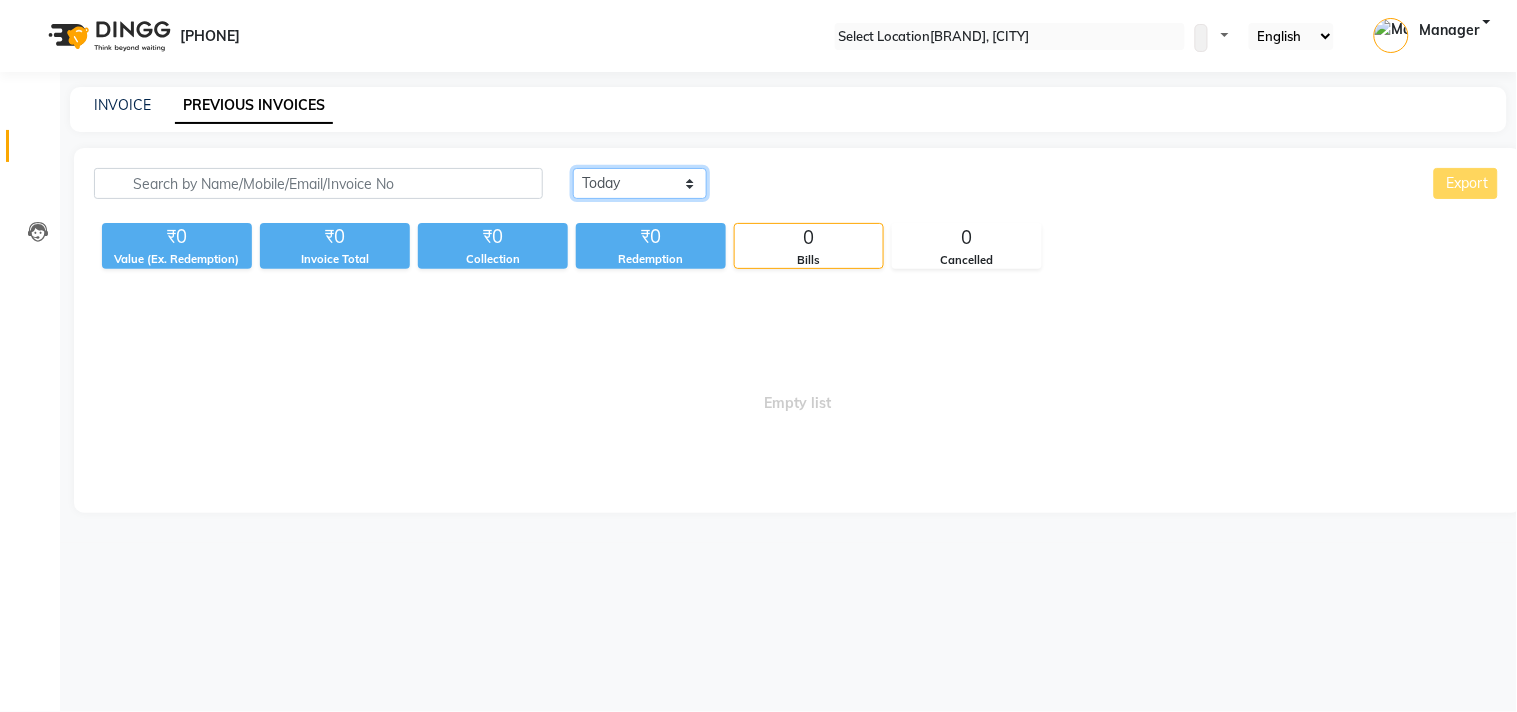 click on "Today Yesterday Custom Range" at bounding box center [640, 183] 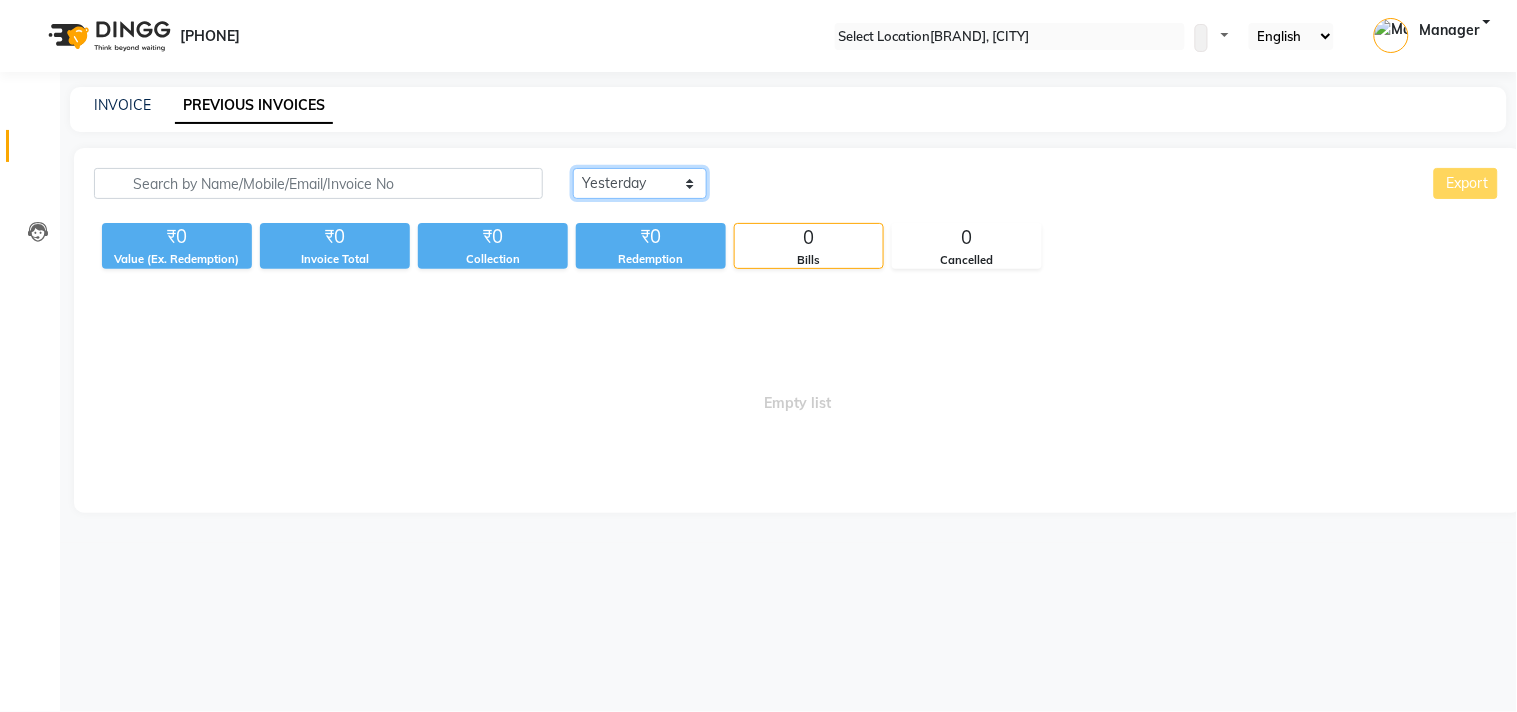 click on "Today Yesterday Custom Range" at bounding box center (640, 183) 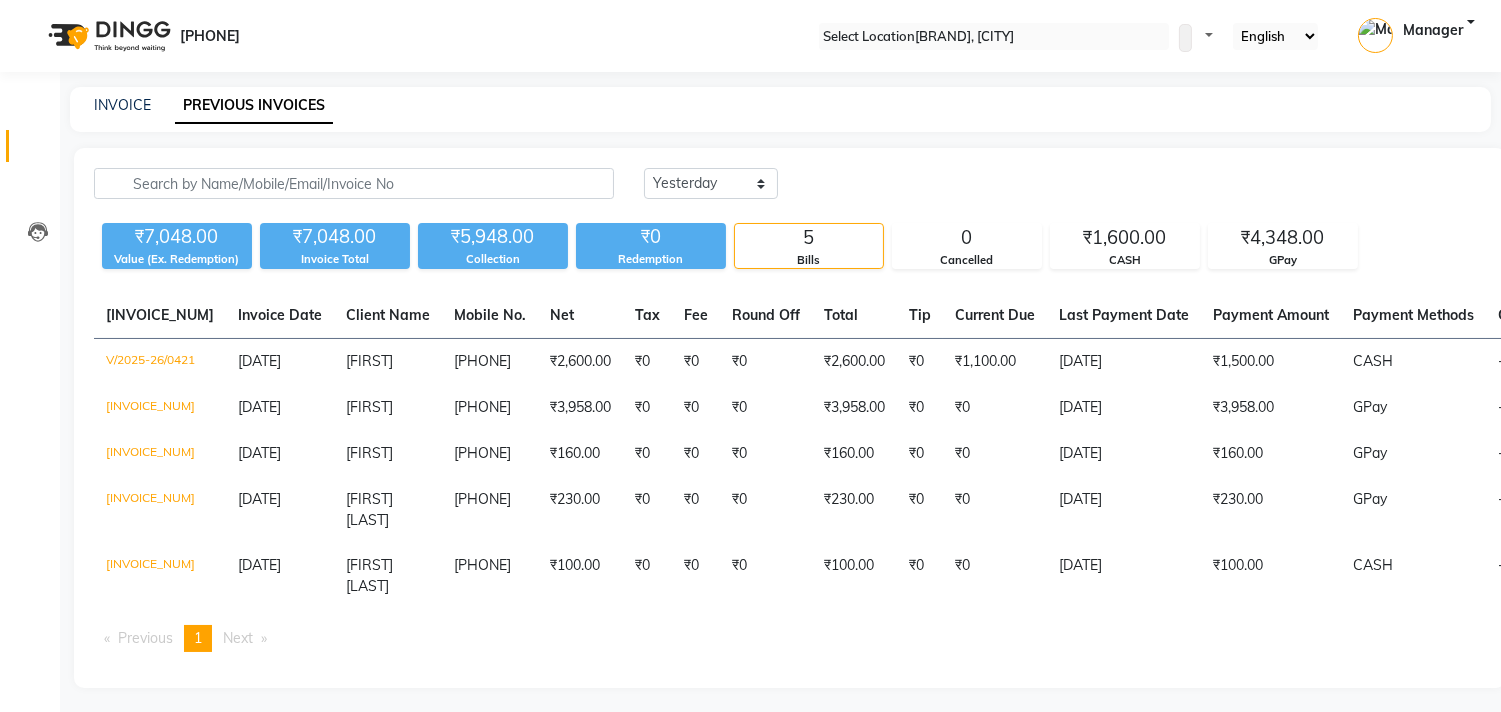 click on "INVOICE PREVIOUS INVOICES" at bounding box center [780, 109] 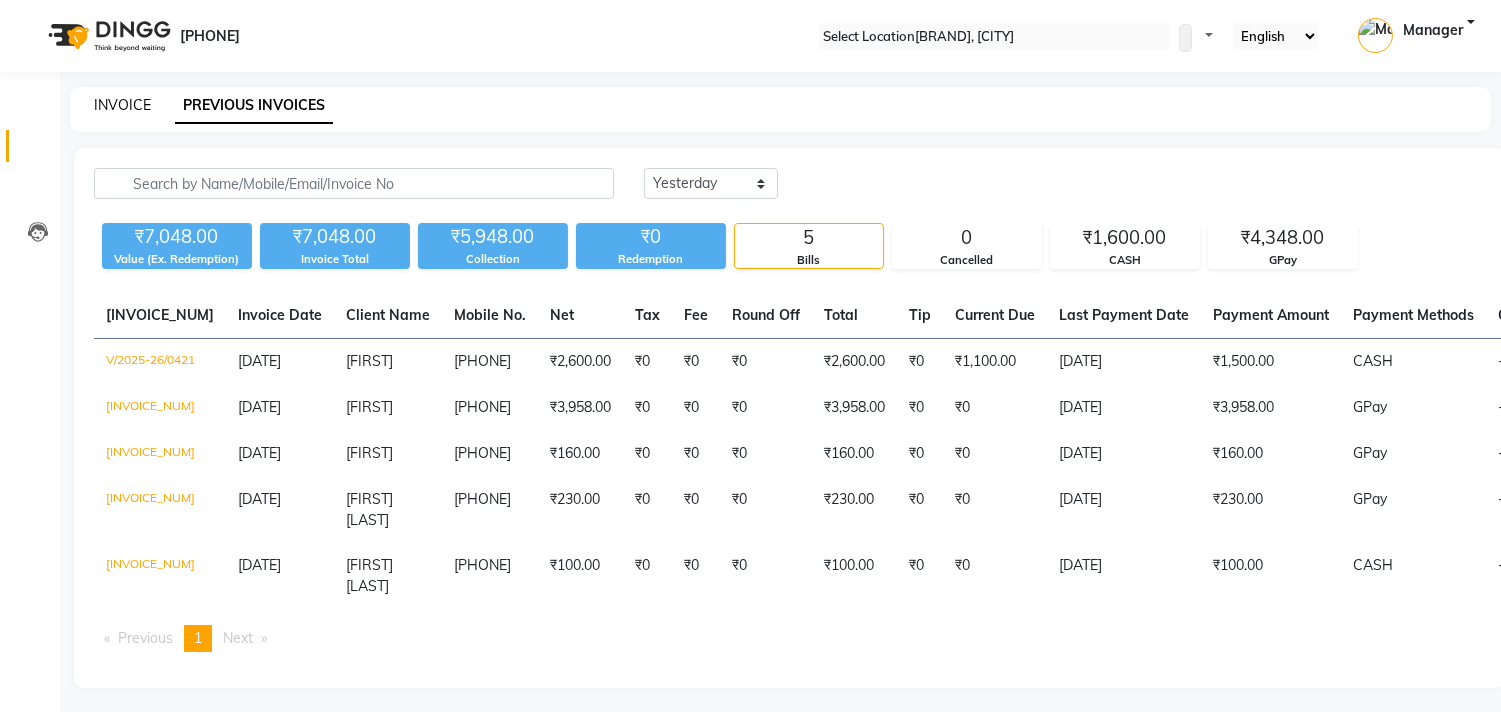 click on "INVOICE" at bounding box center (122, 105) 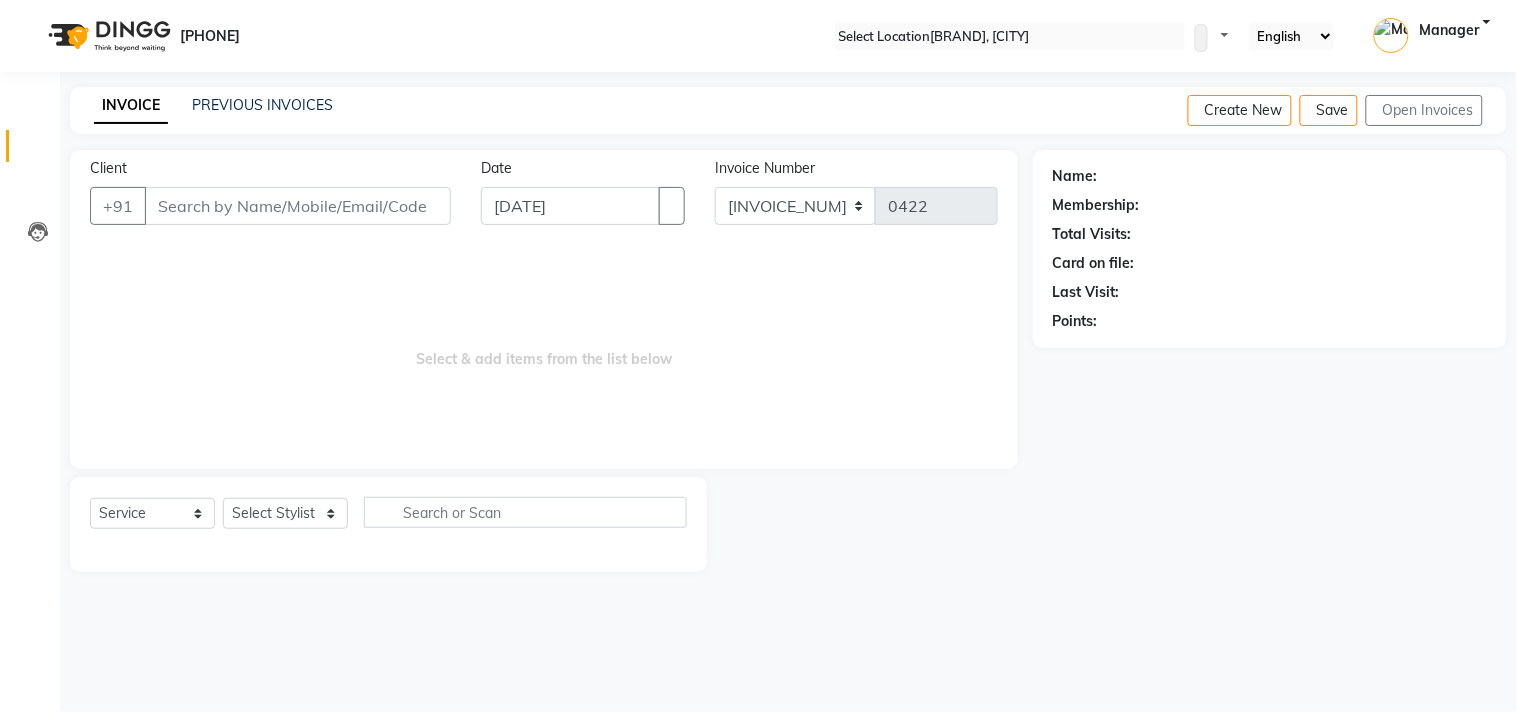 click on "INVOICE PREVIOUS INVOICES Create New   Save   Open Invoices" at bounding box center (788, 110) 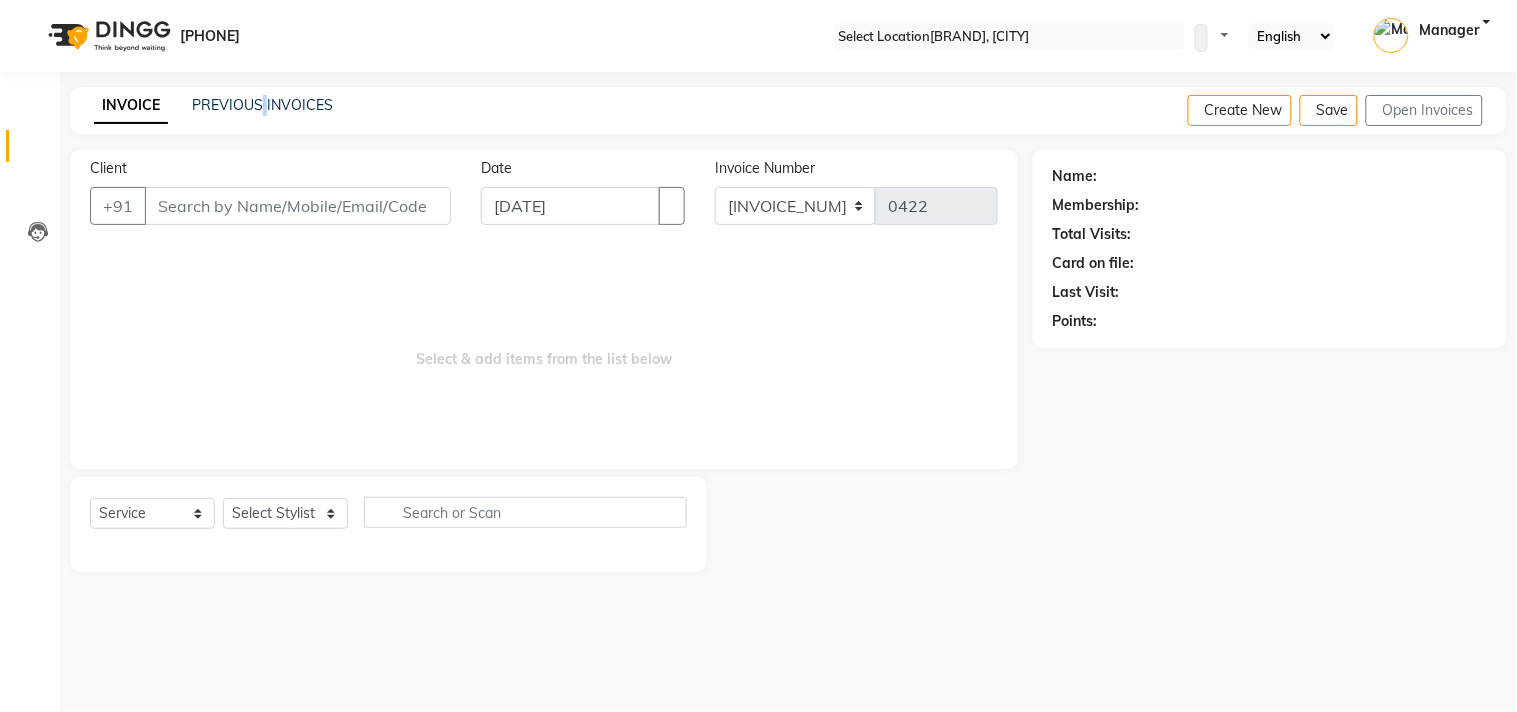 click on "INVOICE PREVIOUS INVOICES Create New   Save   Open Invoices" at bounding box center (788, 110) 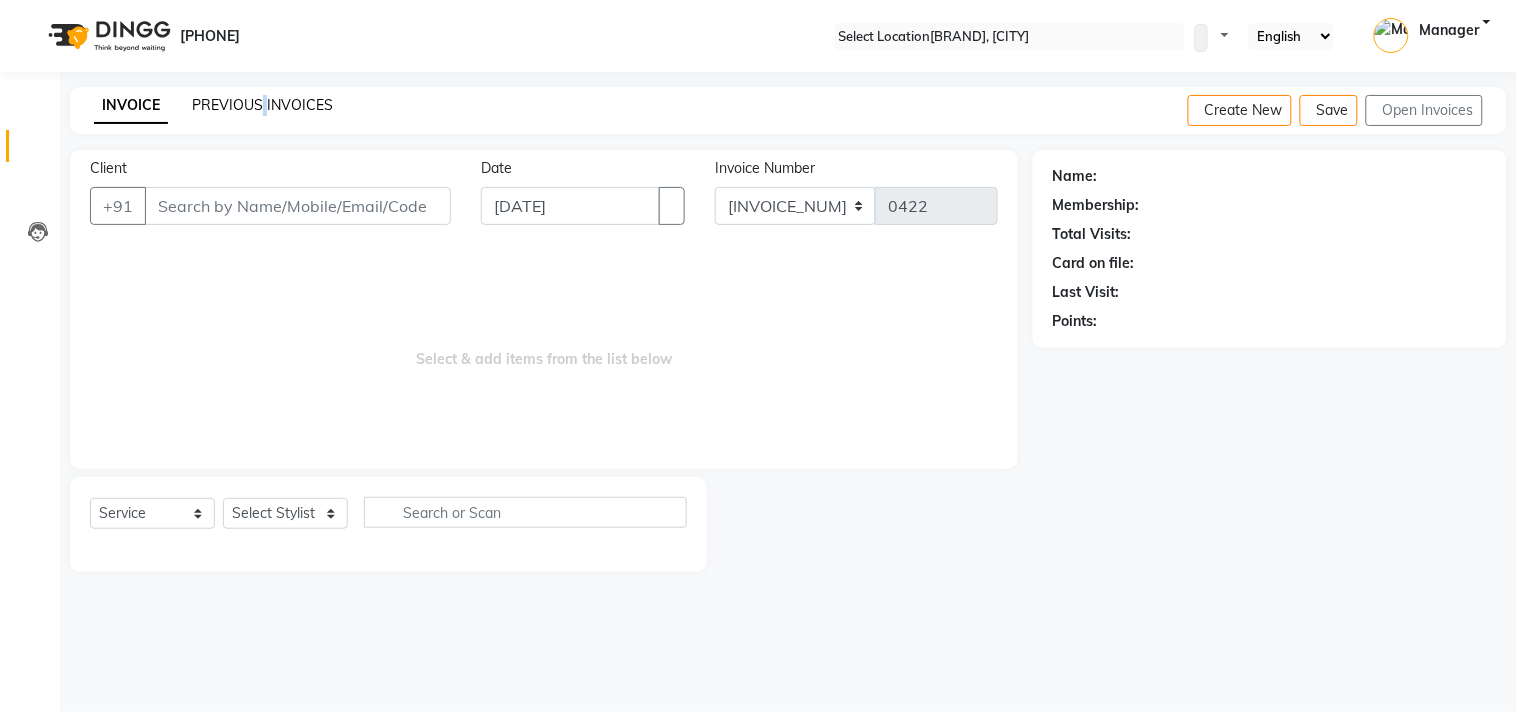 click on "PREVIOUS INVOICES" at bounding box center [262, 105] 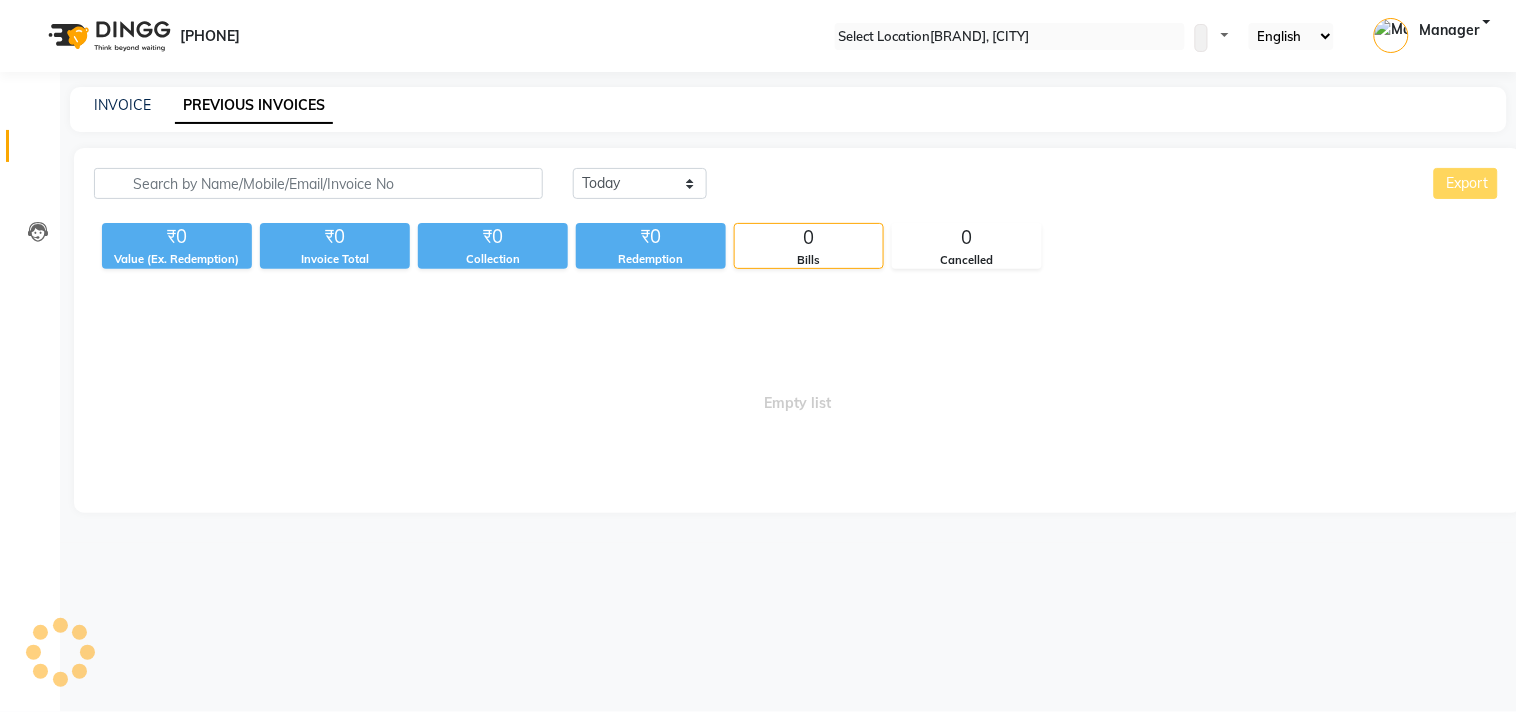 click on "PREVIOUS INVOICES" at bounding box center [254, 106] 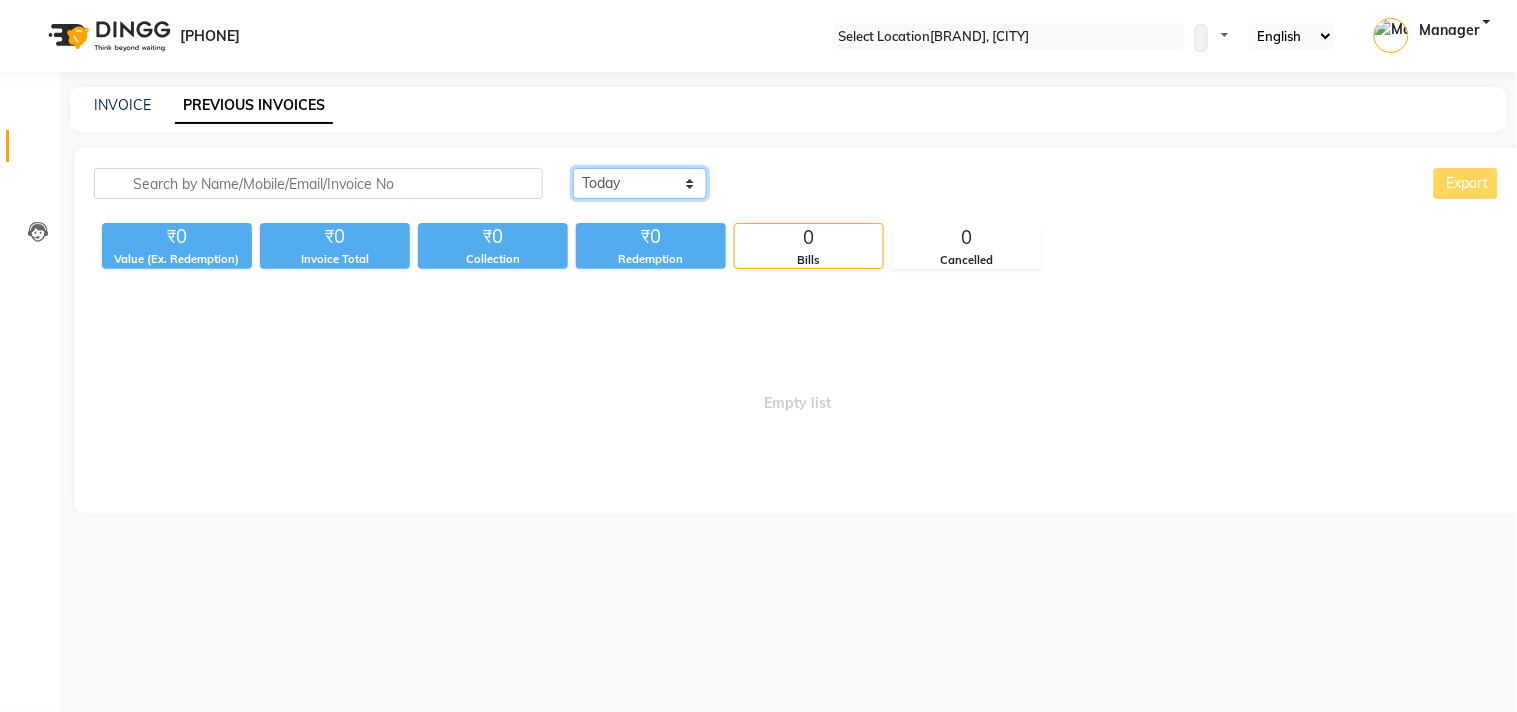 drag, startPoint x: 596, startPoint y: 182, endPoint x: 600, endPoint y: 195, distance: 13.601471 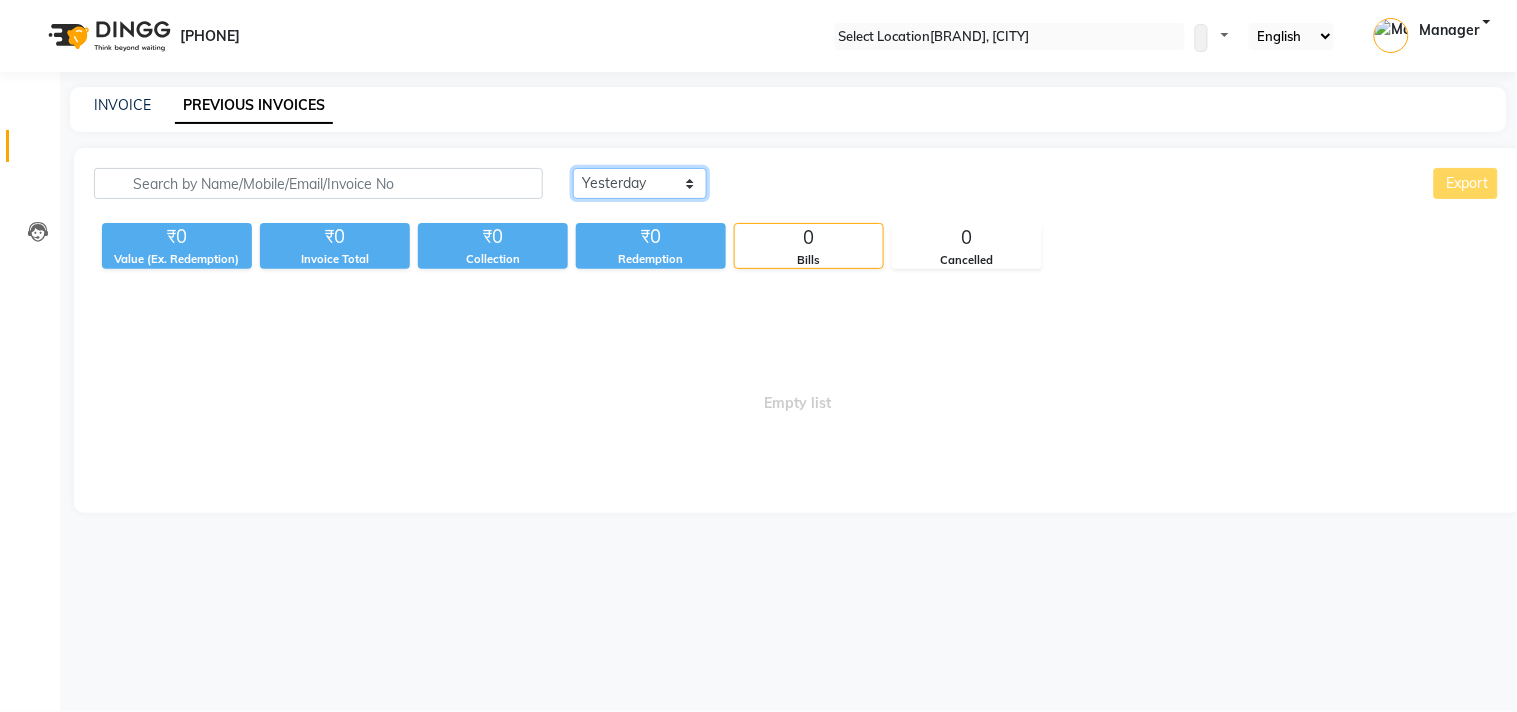 click on "Today Yesterday Custom Range" at bounding box center (640, 183) 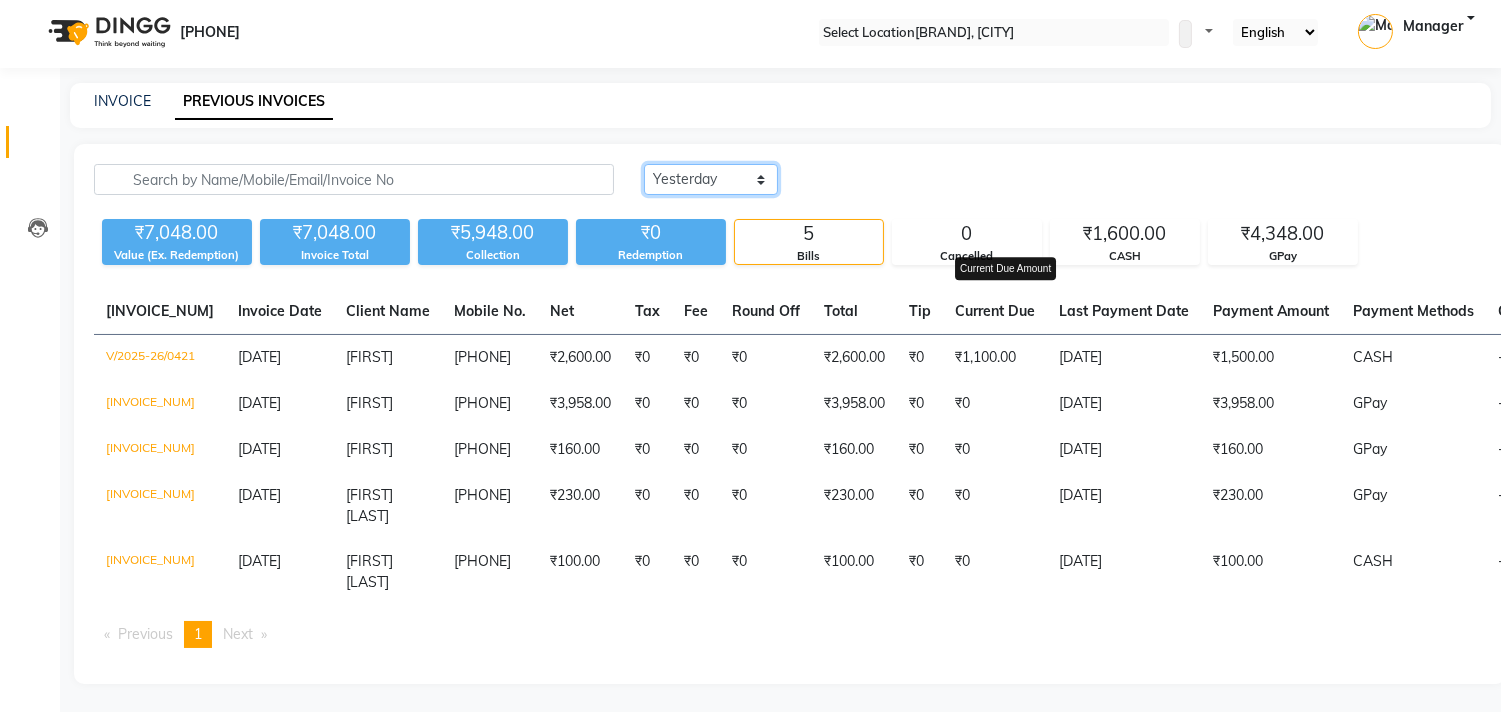 scroll, scrollTop: 0, scrollLeft: 0, axis: both 